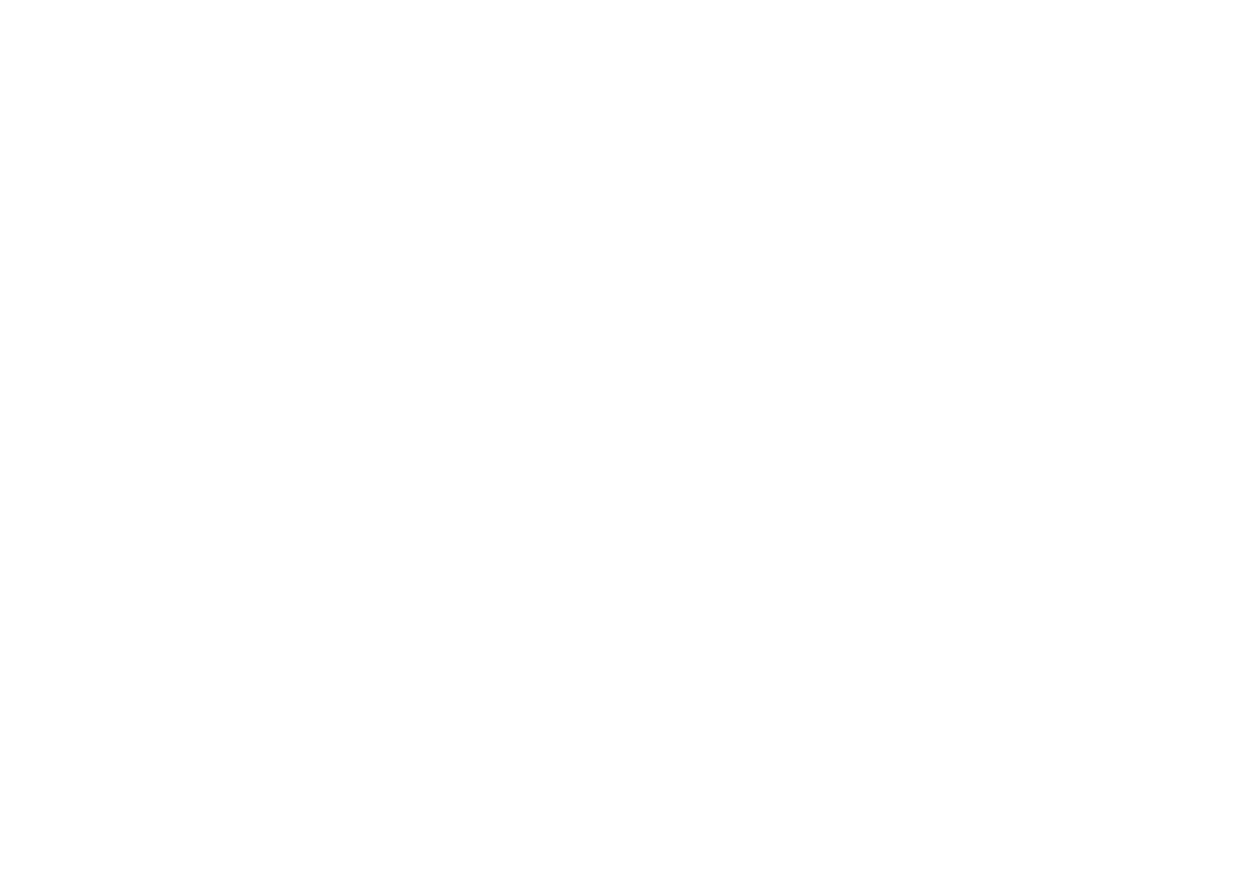 scroll, scrollTop: 0, scrollLeft: 0, axis: both 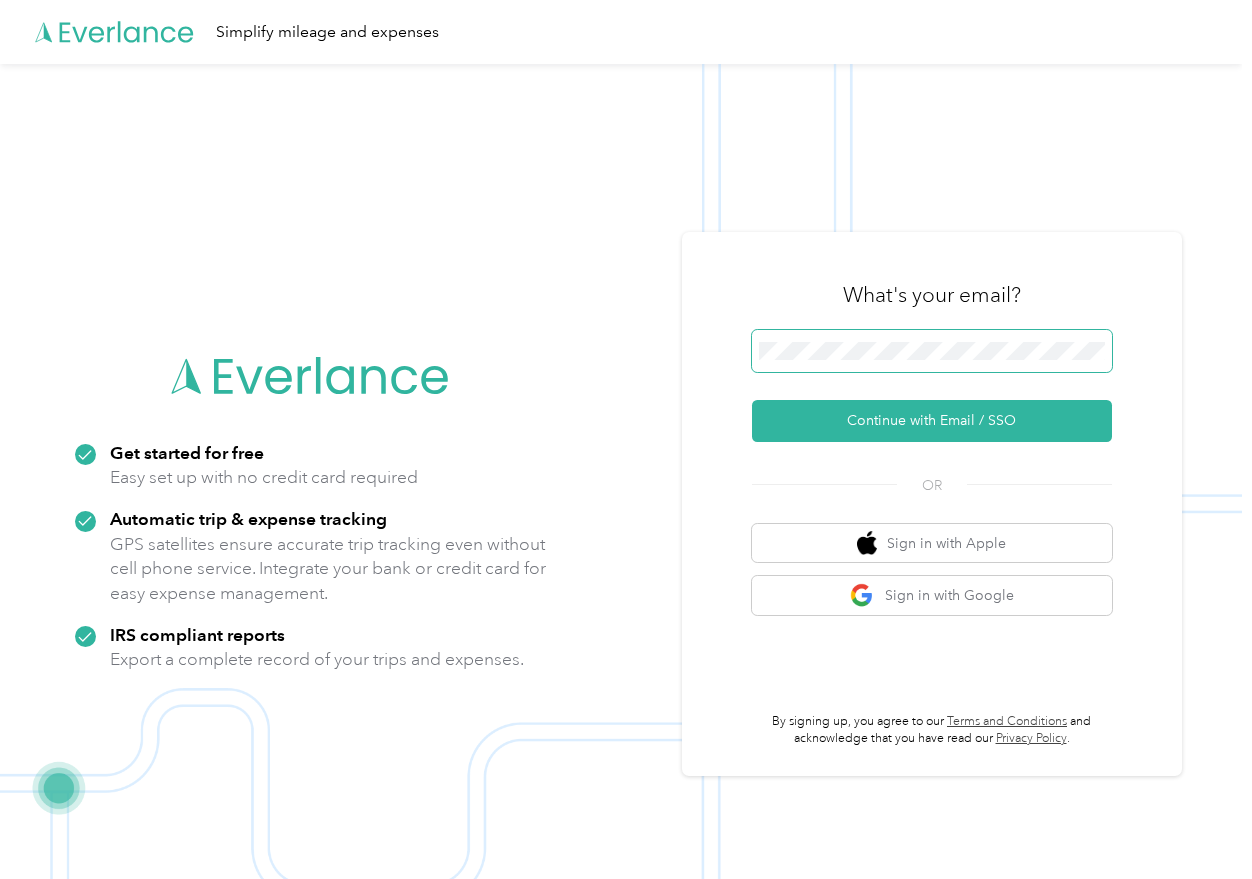 click at bounding box center (932, 351) 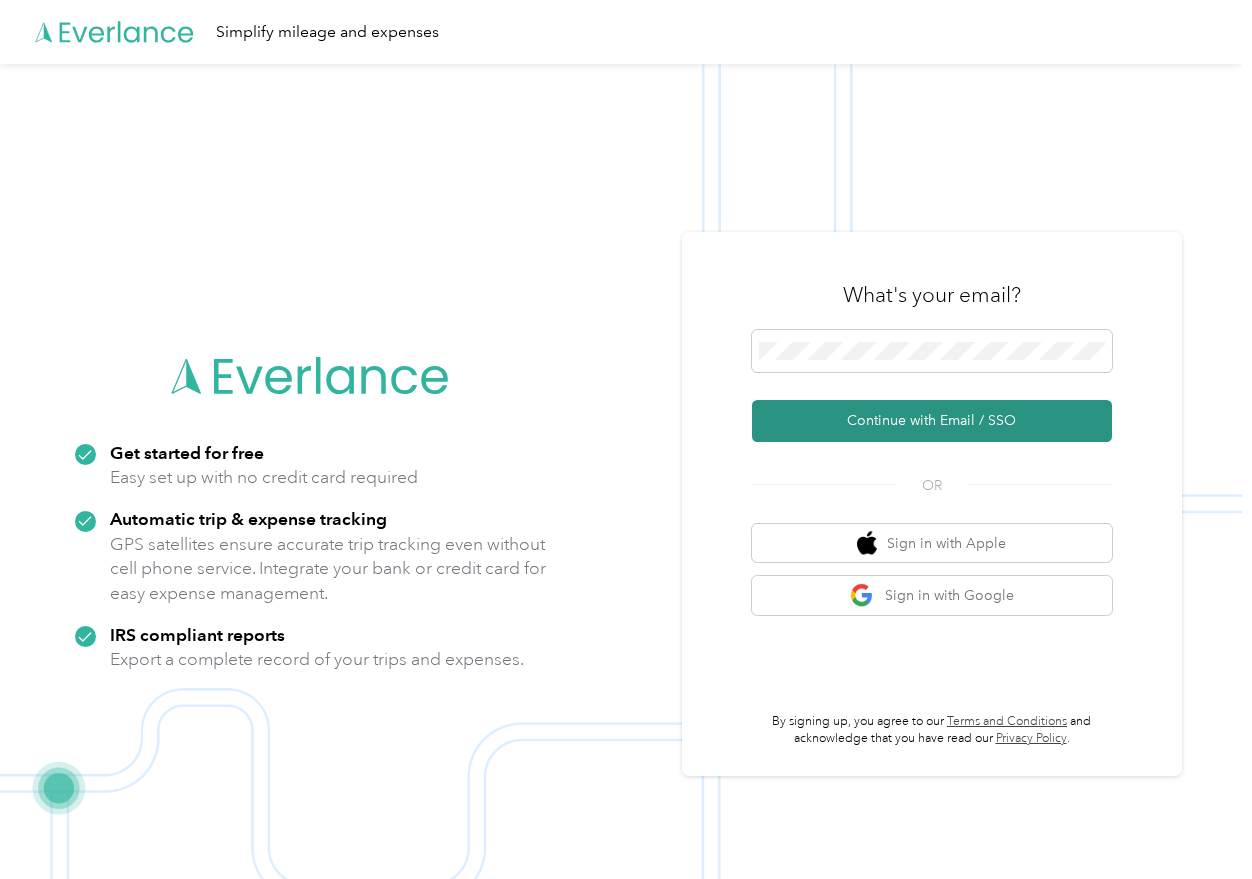 click on "Continue with Email / SSO" at bounding box center (932, 421) 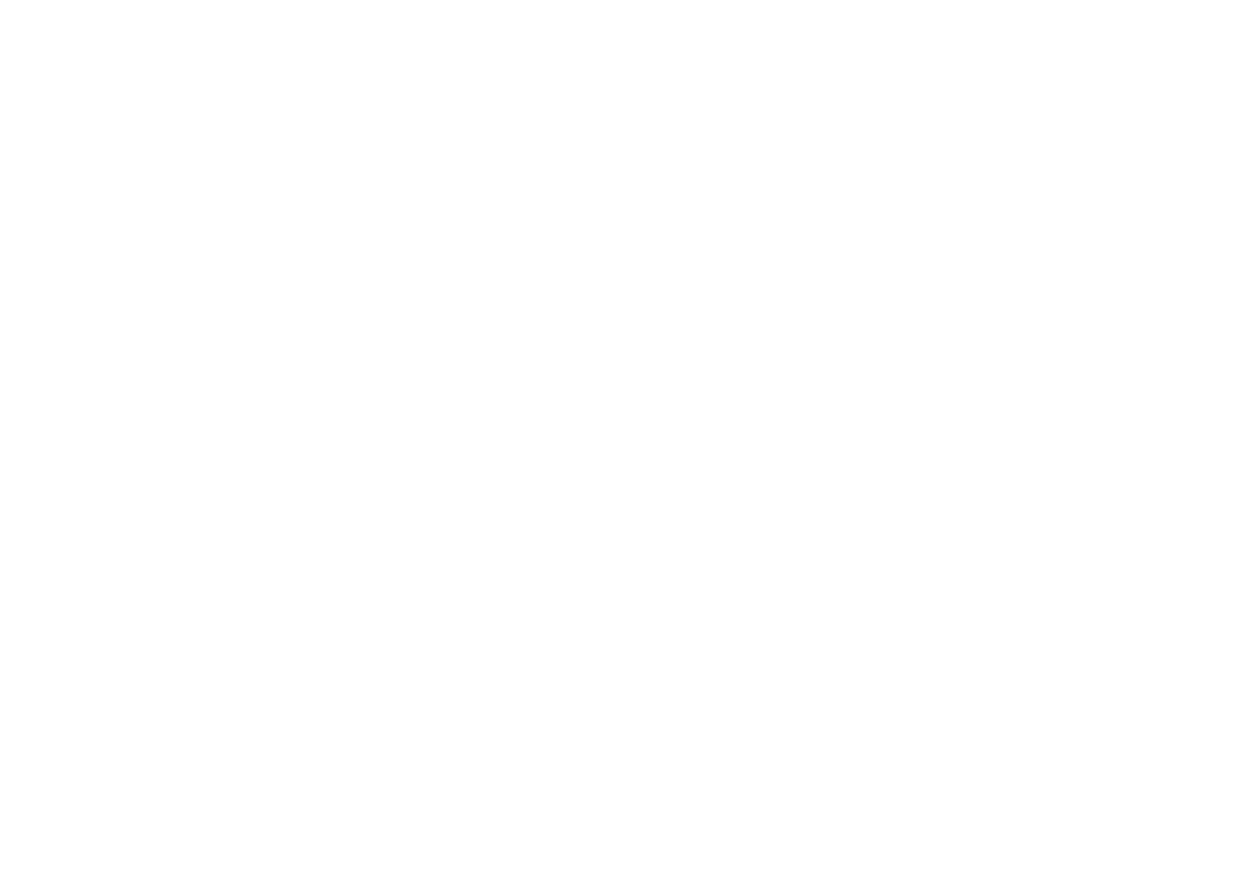 scroll, scrollTop: 0, scrollLeft: 0, axis: both 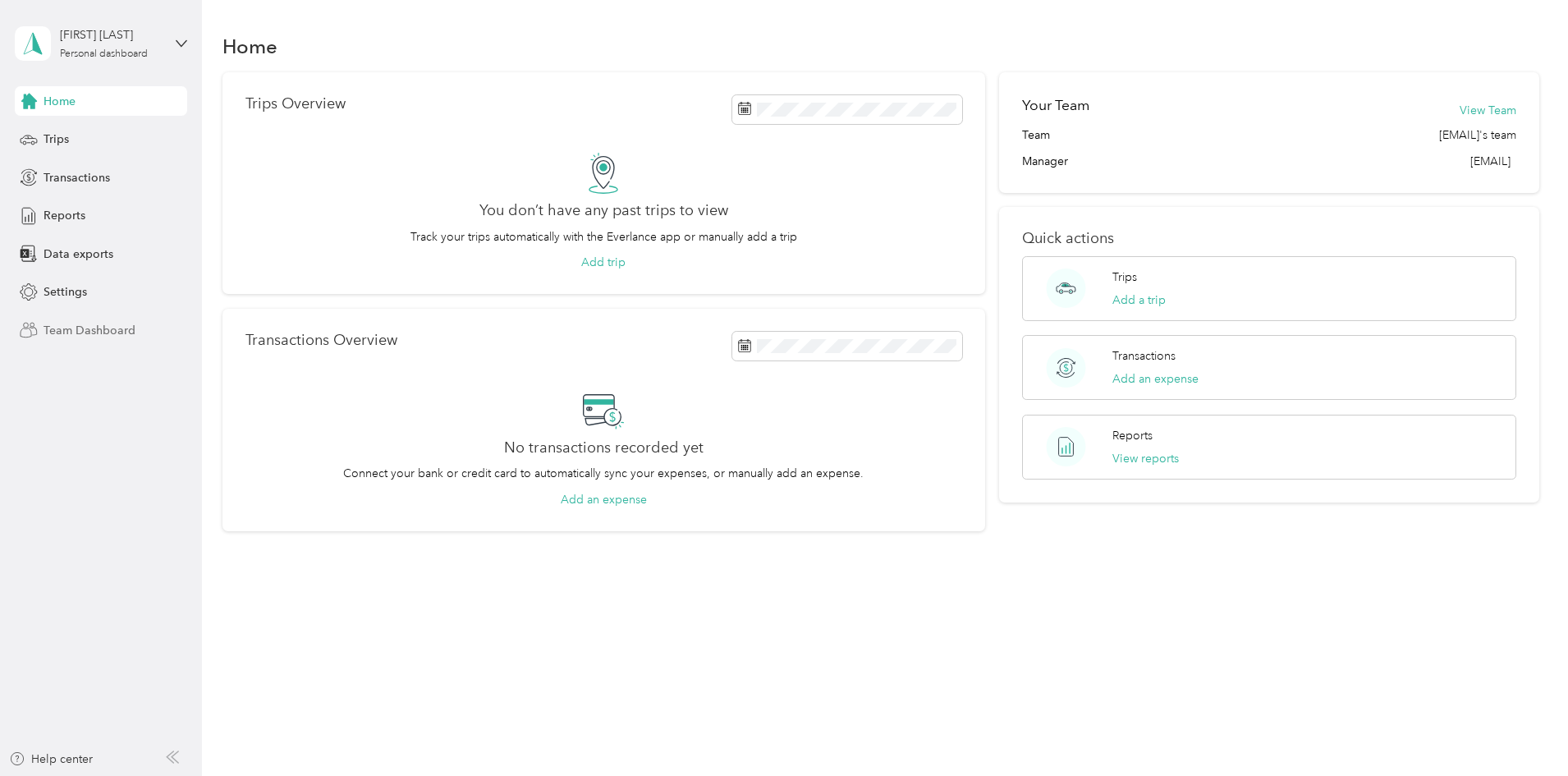 click on "Team Dashboard" at bounding box center [89, 330] 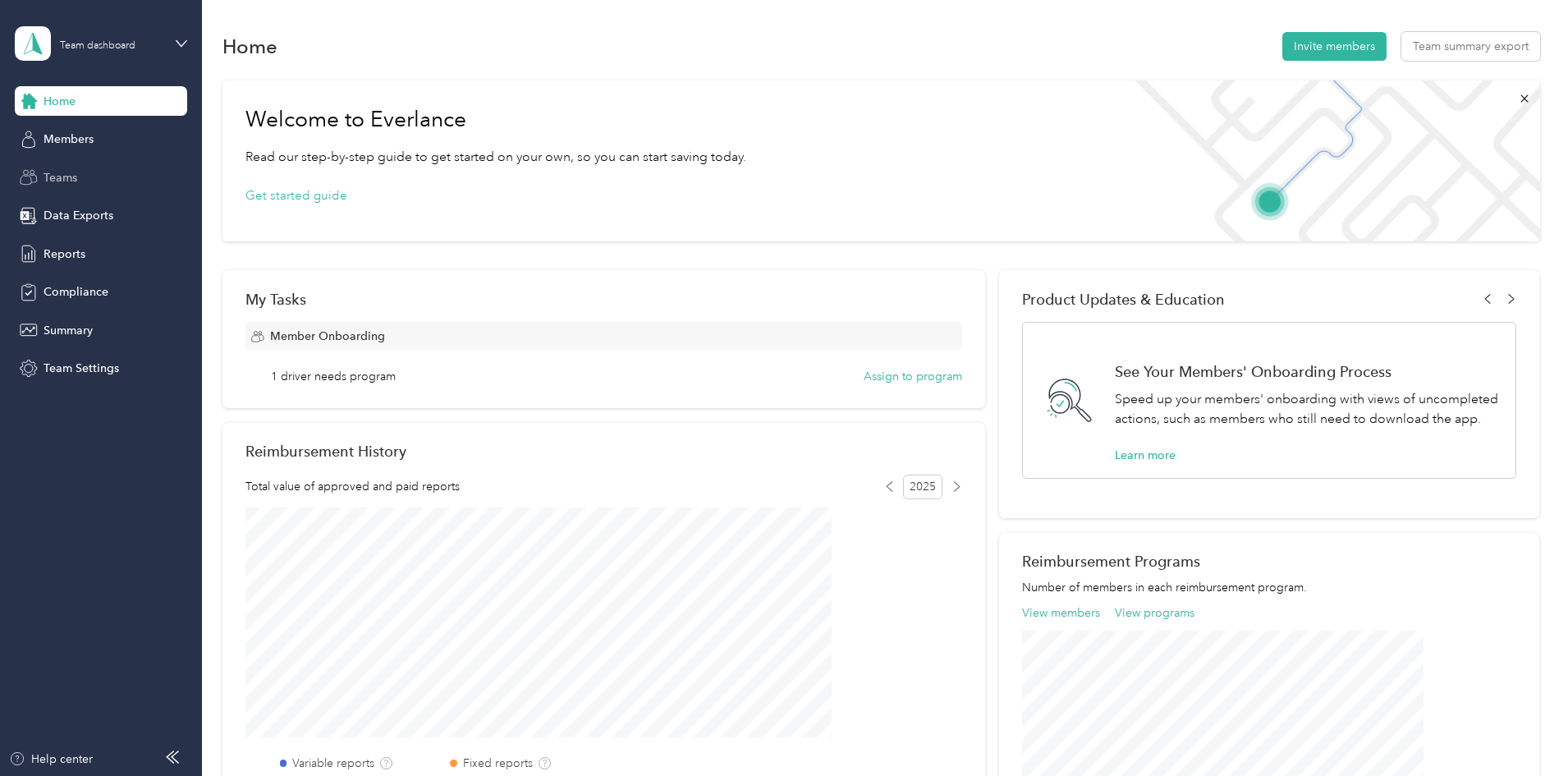 click on "Teams" at bounding box center (60, 177) 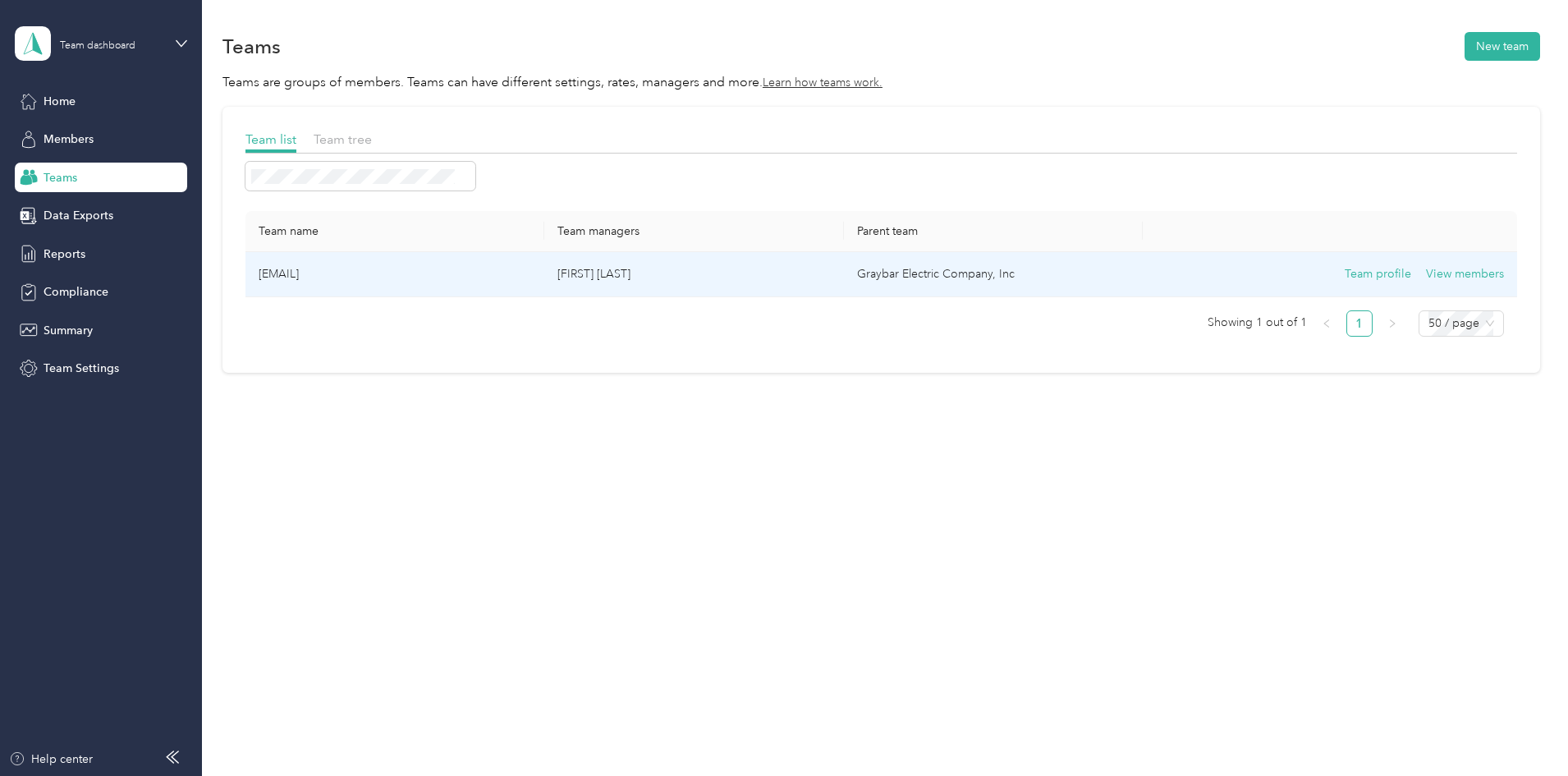 click on "[EMAIL]" at bounding box center [395, 274] 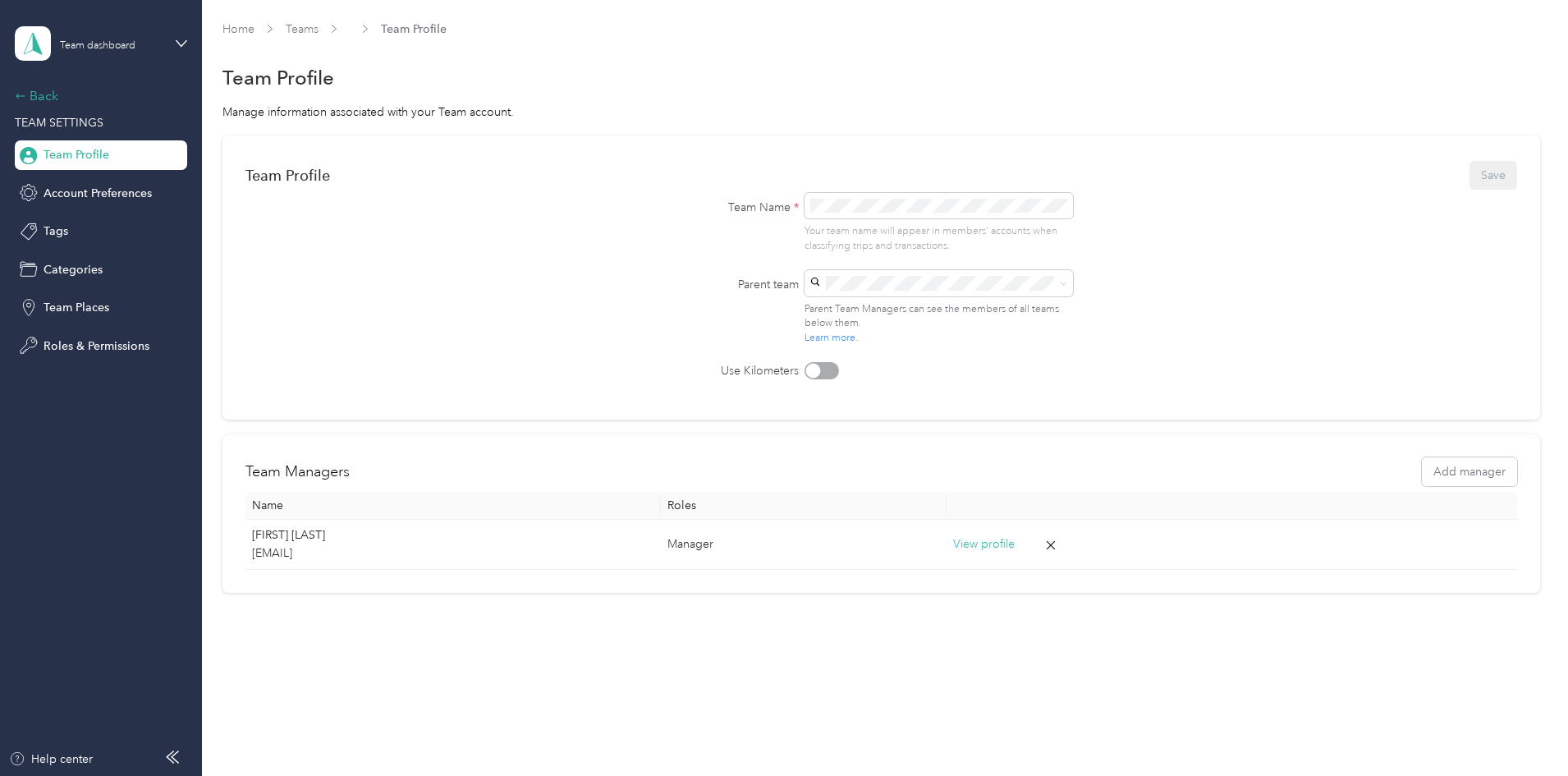 click on "Back" at bounding box center (97, 96) 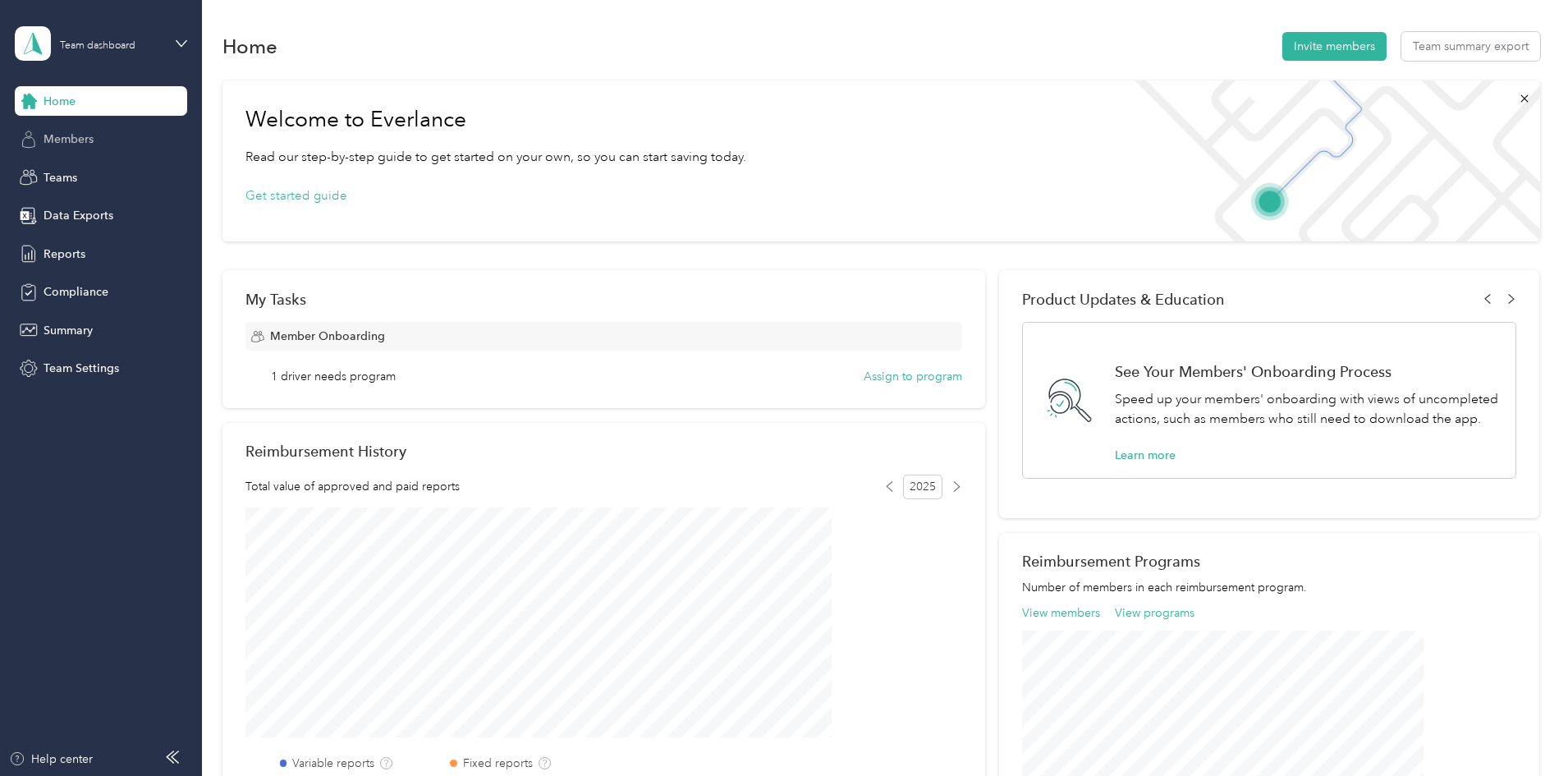 click on "Members" at bounding box center (68, 139) 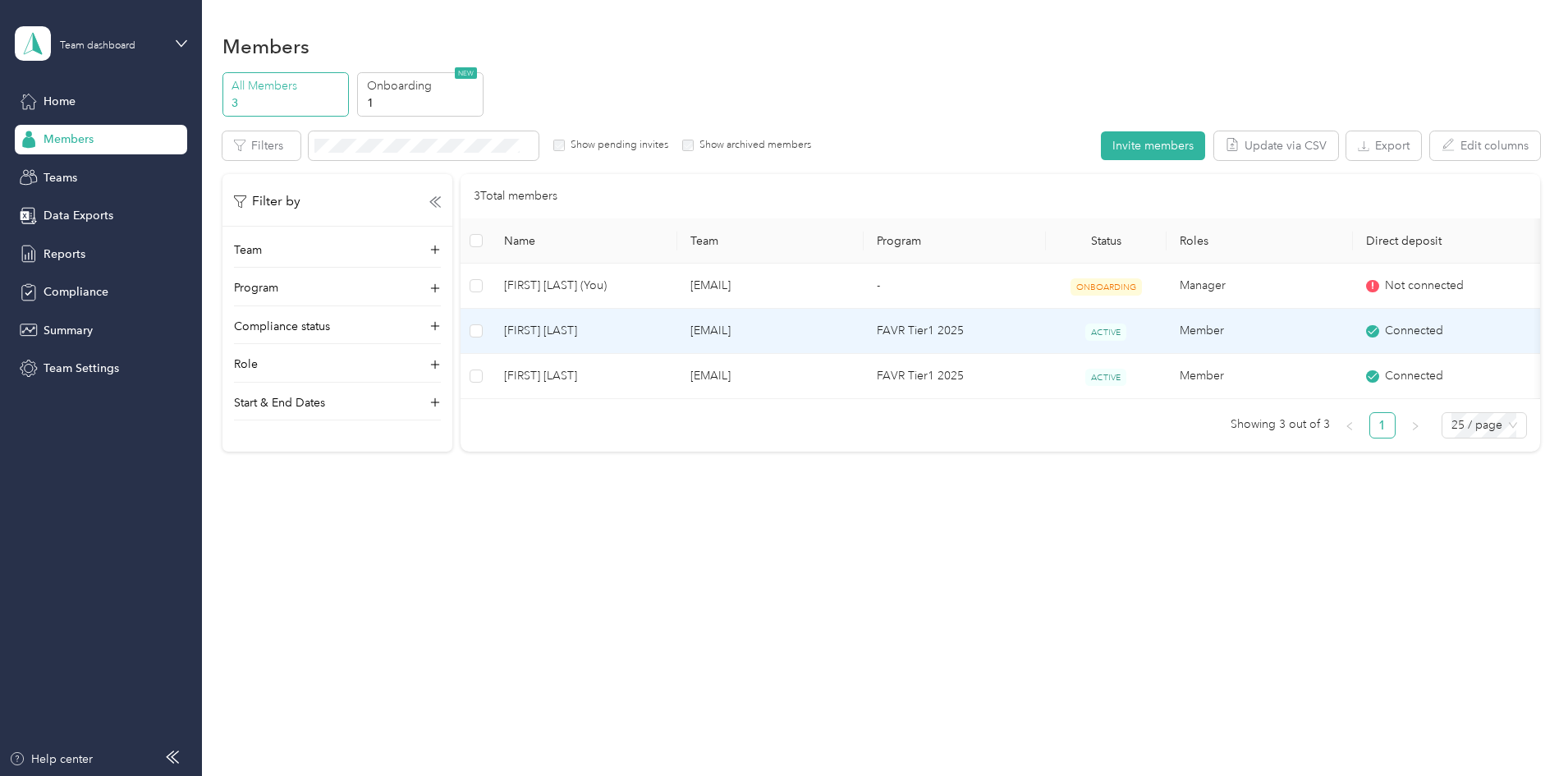 click on "[FIRST] [LAST]" at bounding box center [584, 331] 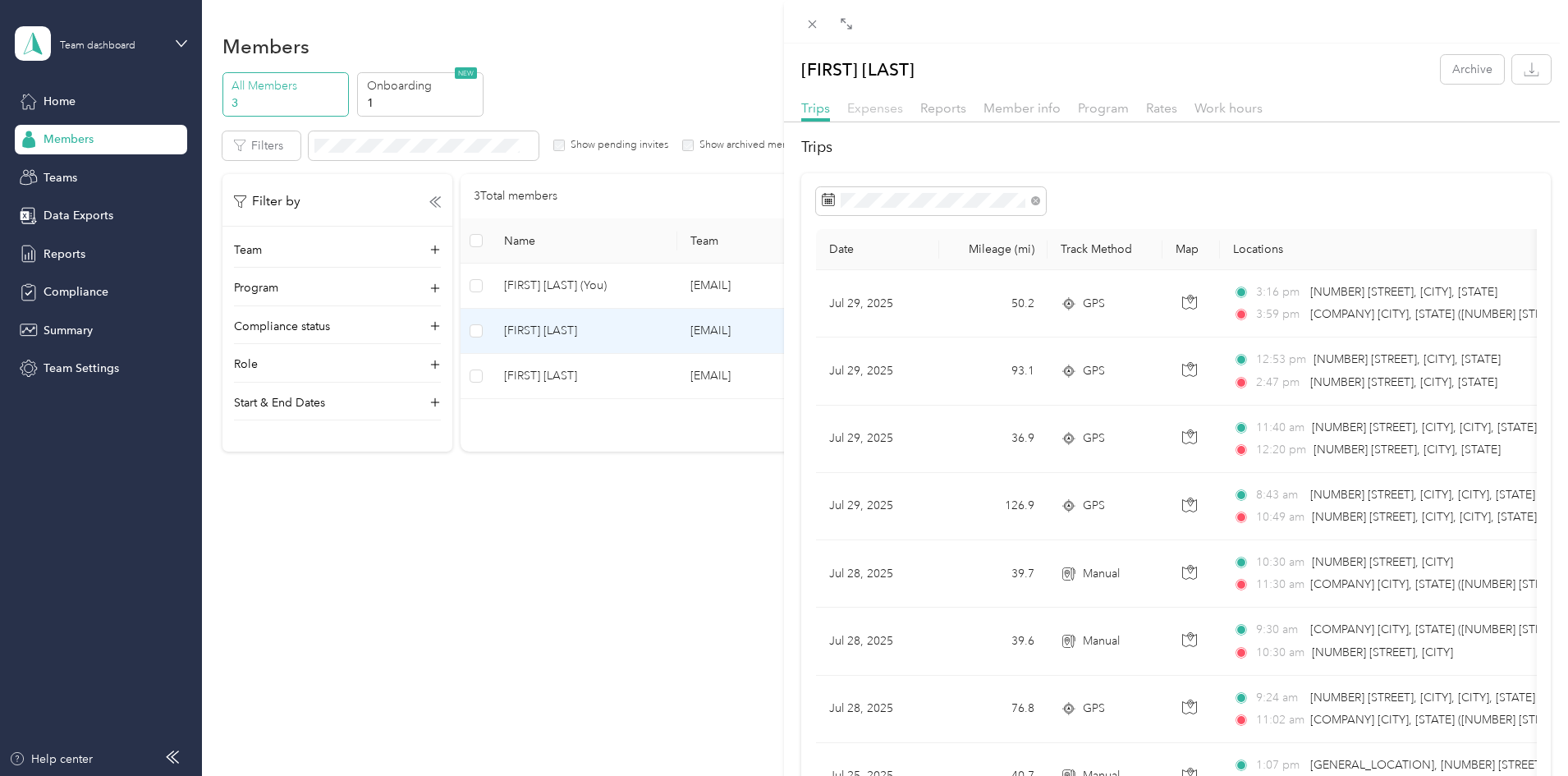 click on "Expenses" at bounding box center (875, 108) 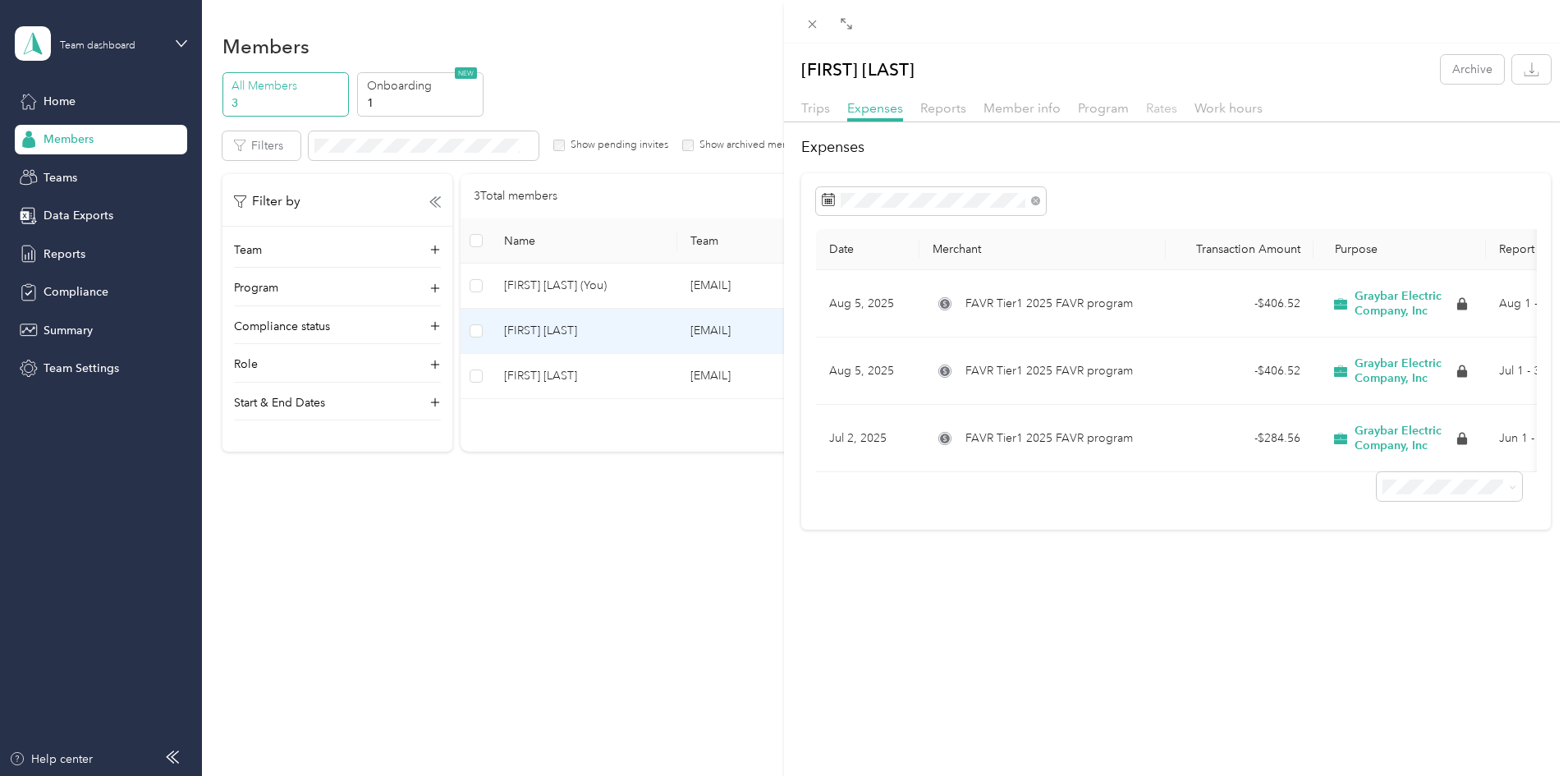 click on "Rates" at bounding box center (1162, 108) 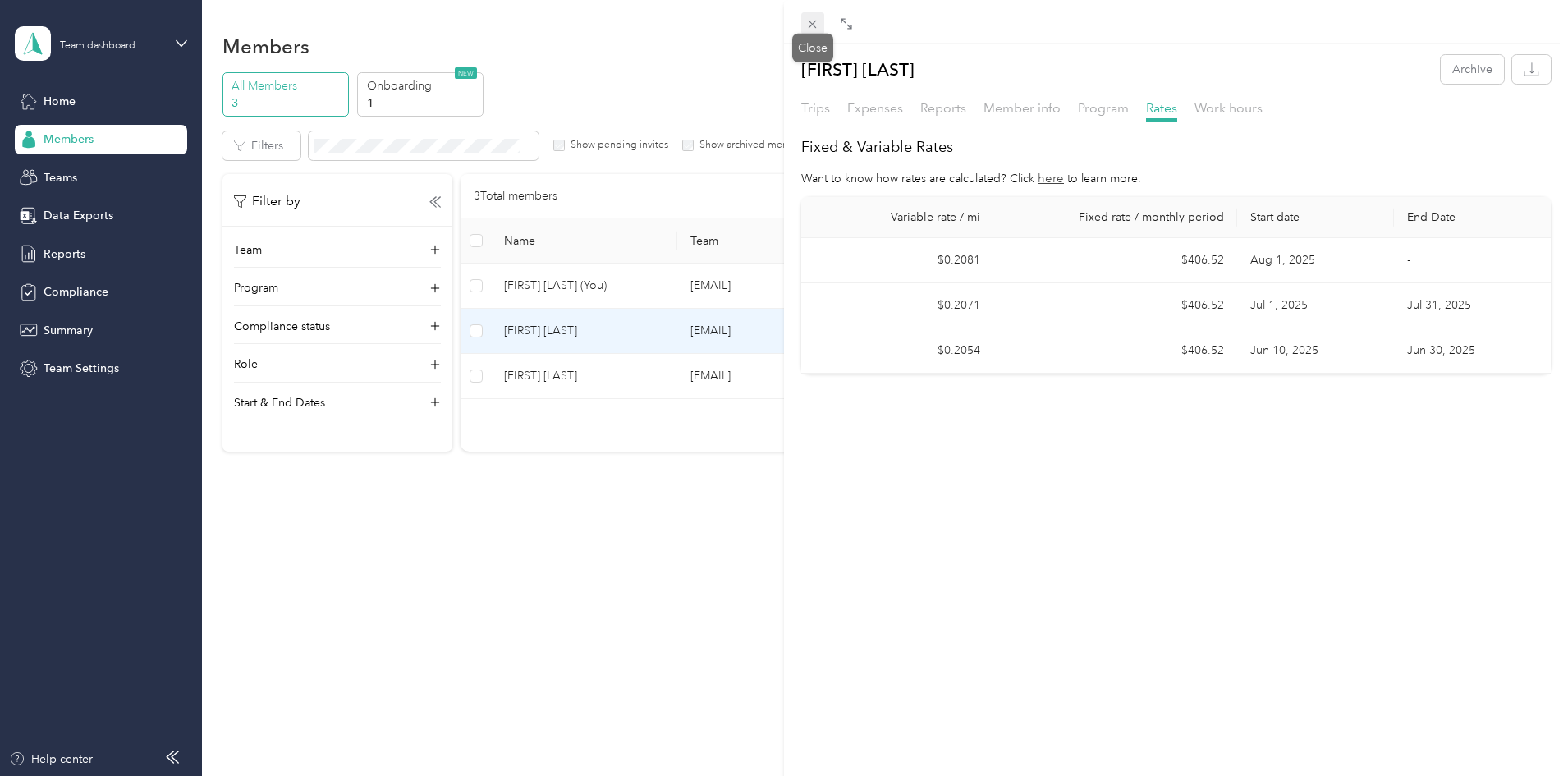 click 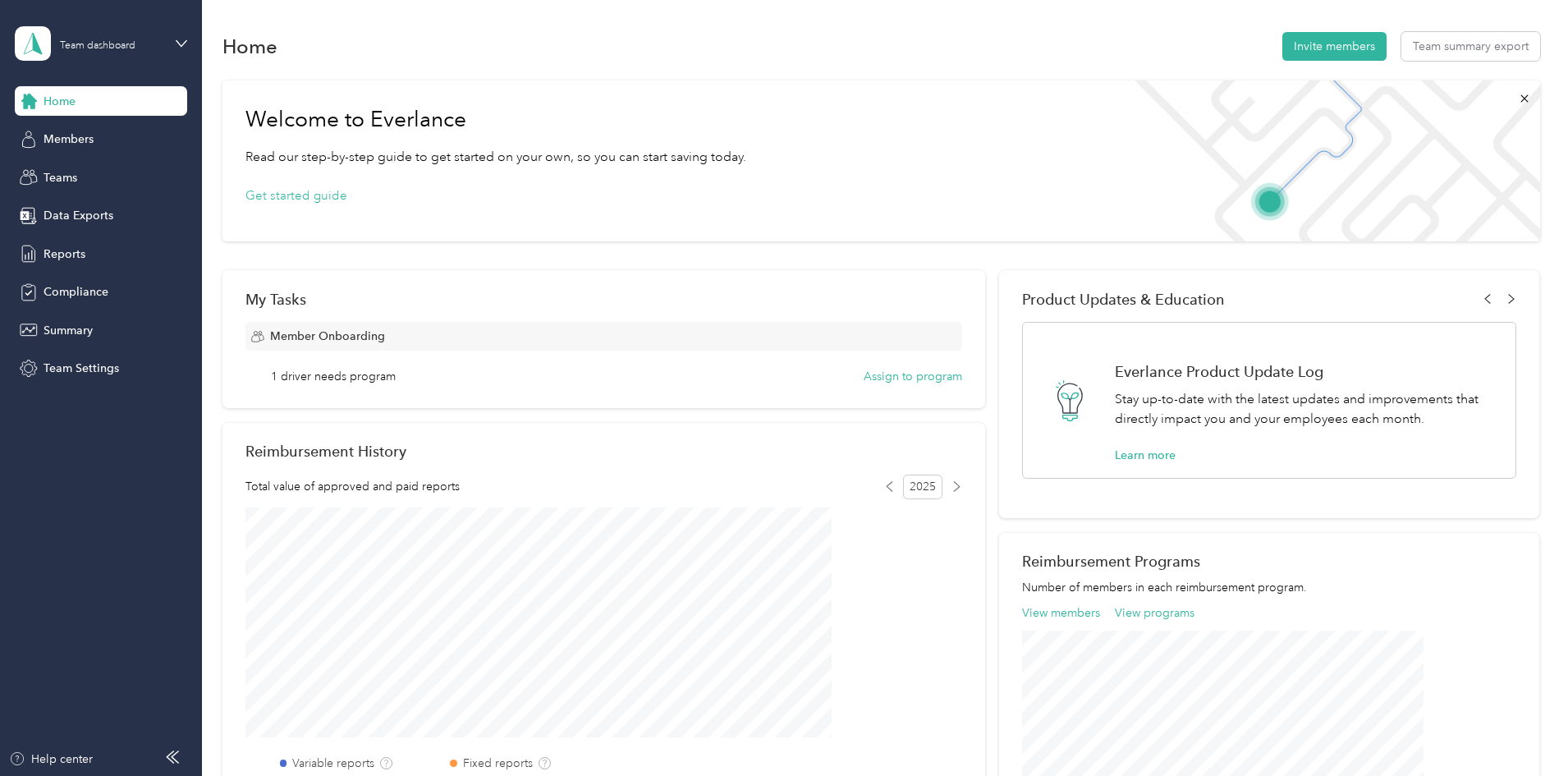 click on "Get started guide" at bounding box center (496, 196) 